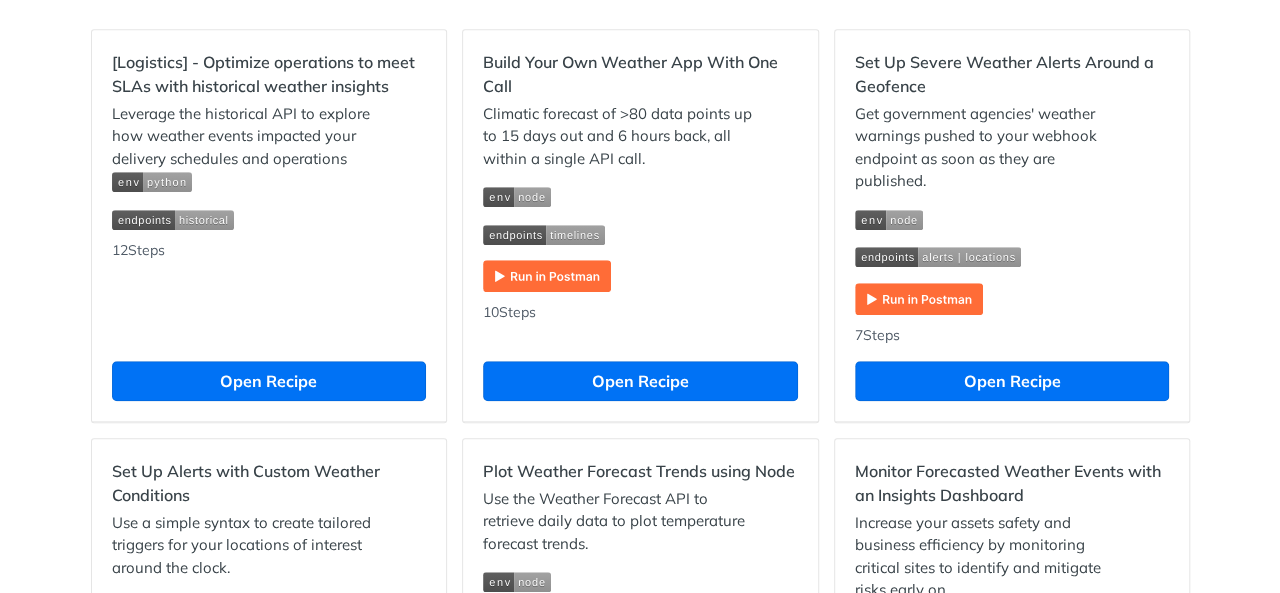 scroll, scrollTop: 700, scrollLeft: 0, axis: vertical 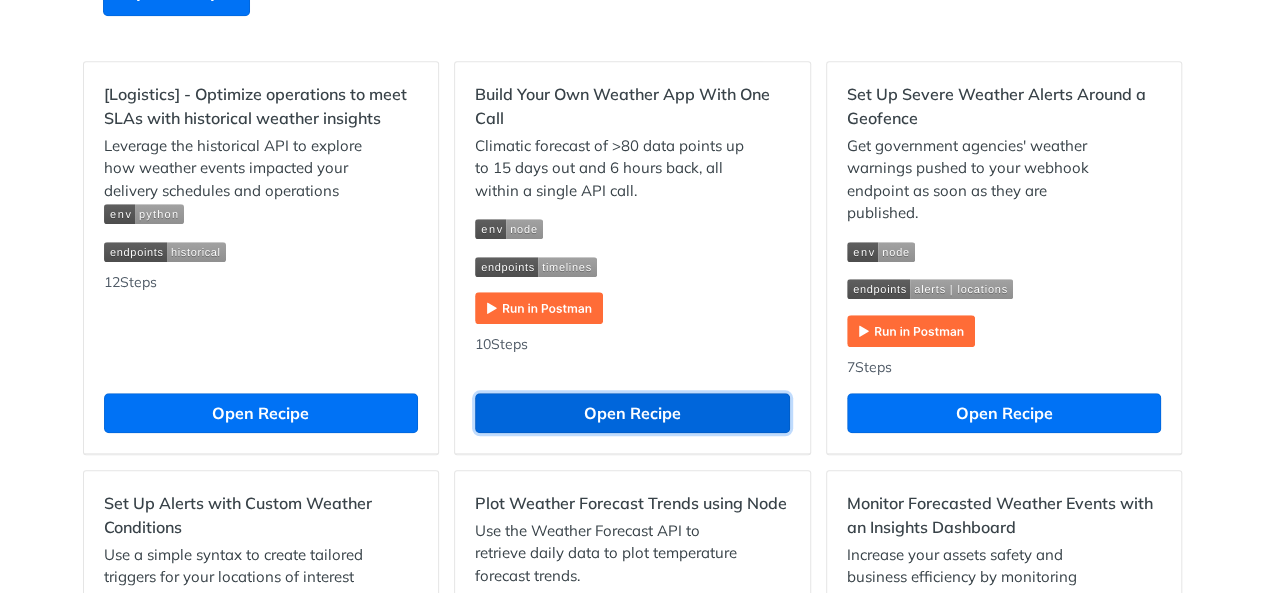 click on "Open Recipe" at bounding box center [632, 413] 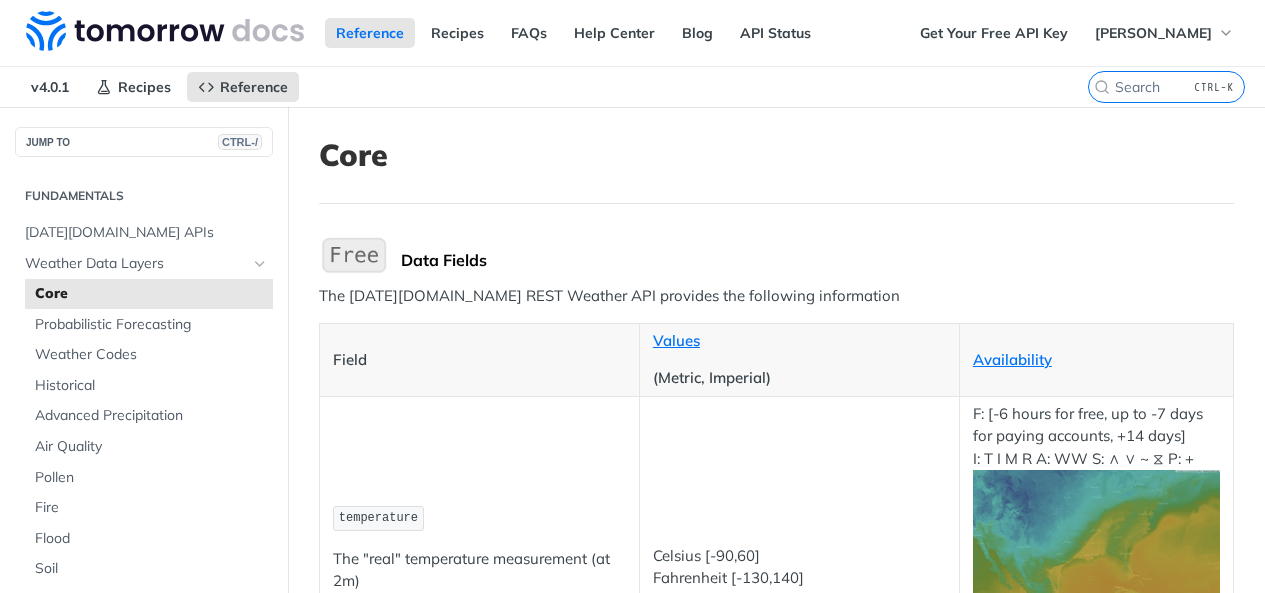 scroll, scrollTop: 300, scrollLeft: 0, axis: vertical 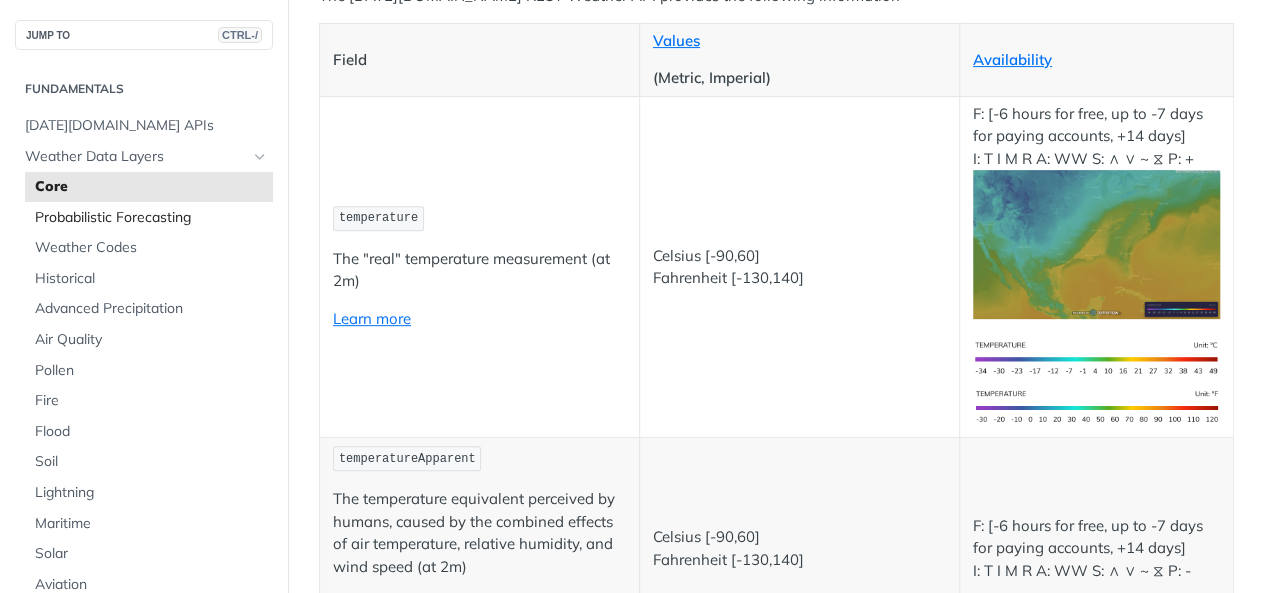 click on "Probabilistic Forecasting" at bounding box center [151, 218] 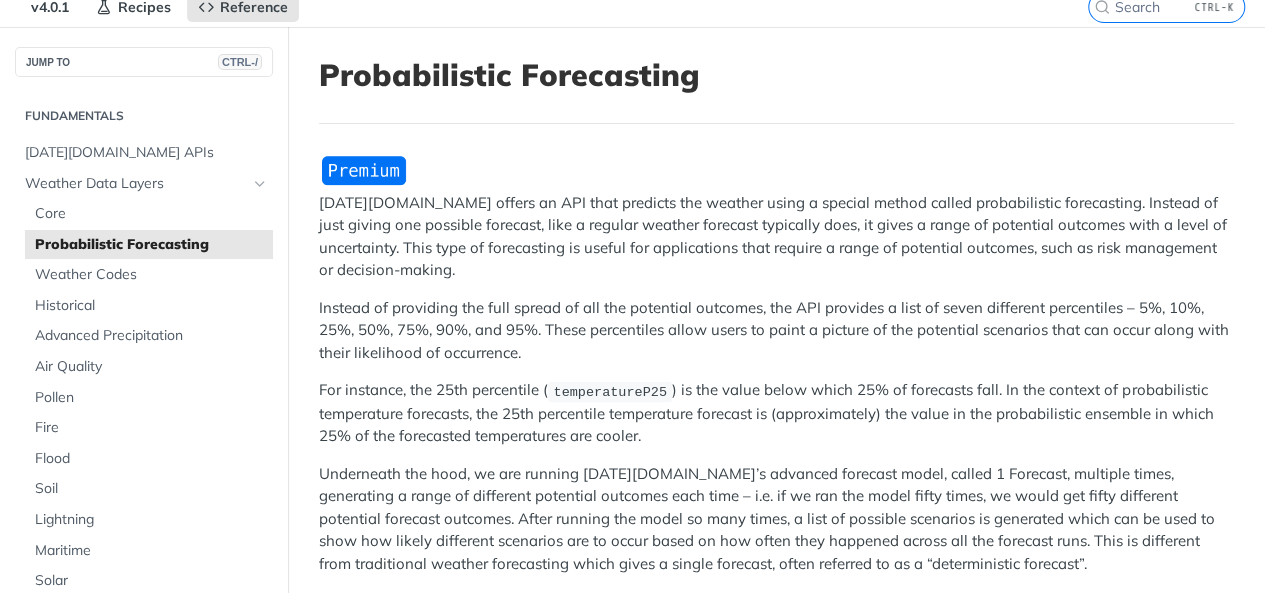 scroll, scrollTop: 0, scrollLeft: 0, axis: both 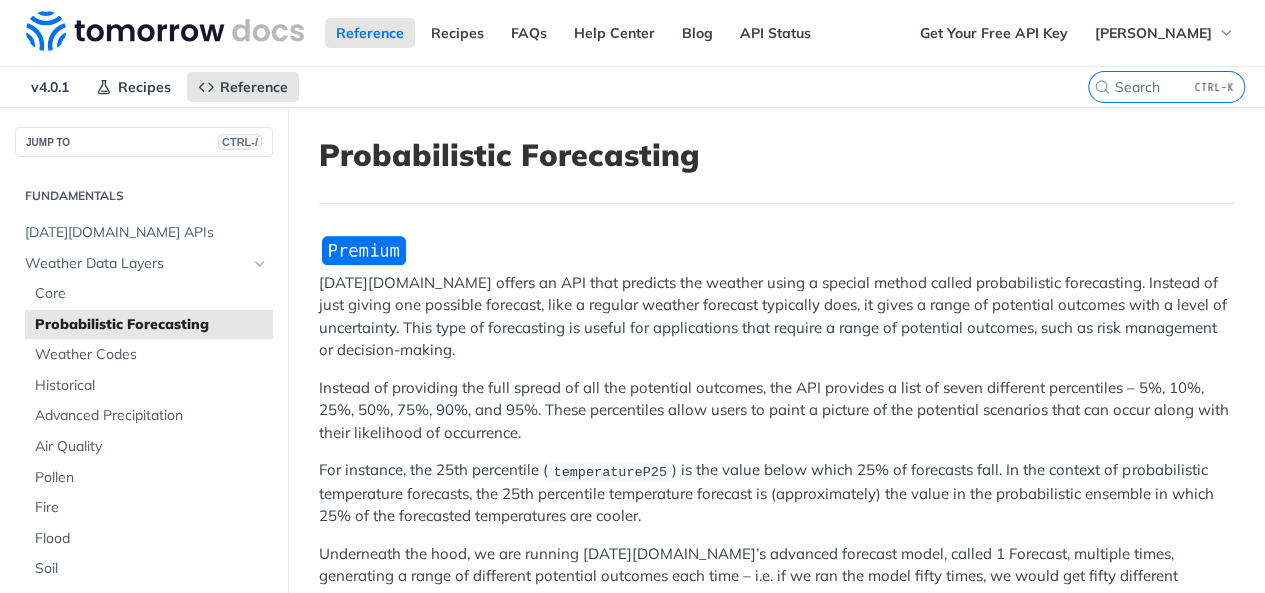 click at bounding box center (364, 250) 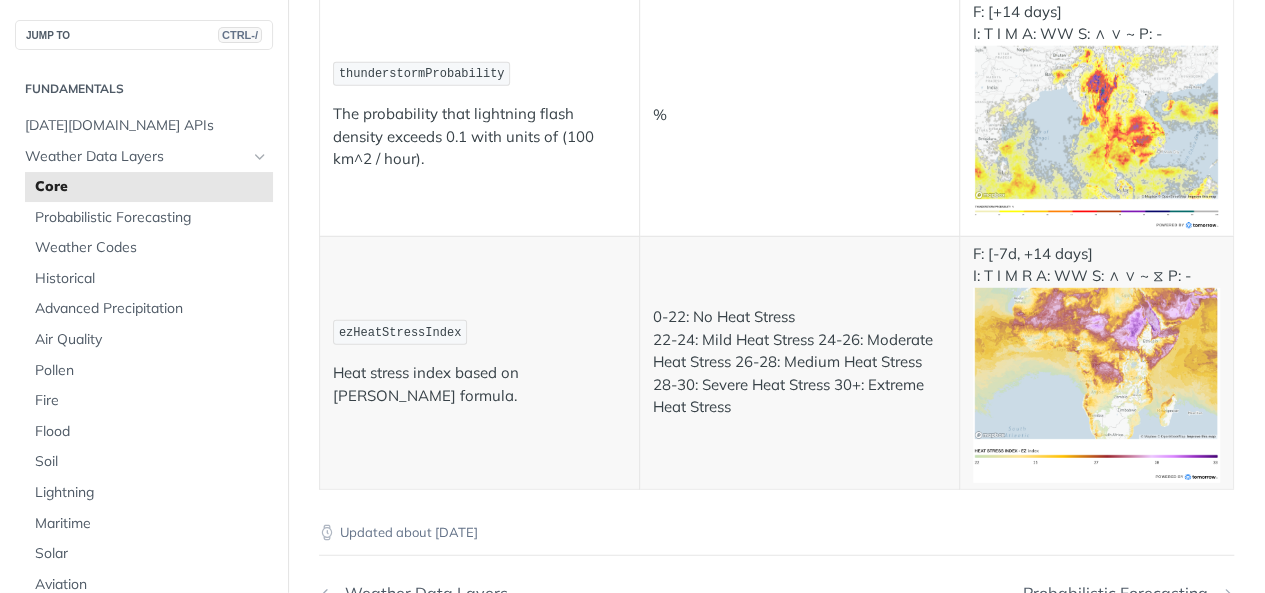scroll, scrollTop: 10400, scrollLeft: 0, axis: vertical 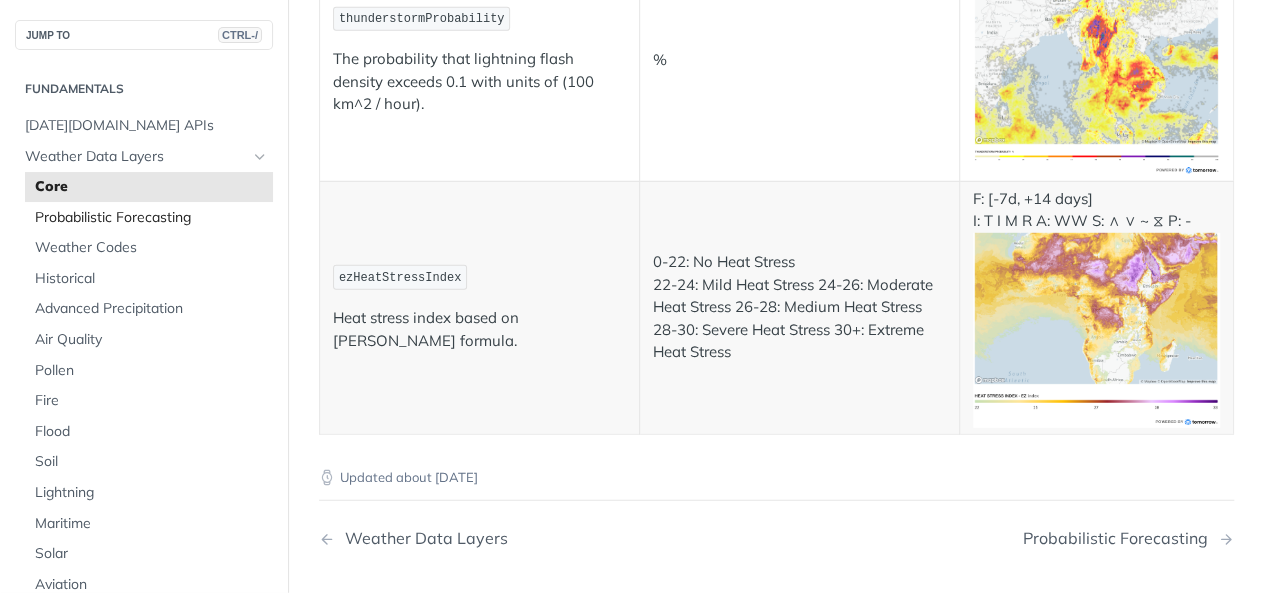 click on "Probabilistic Forecasting" at bounding box center [151, 218] 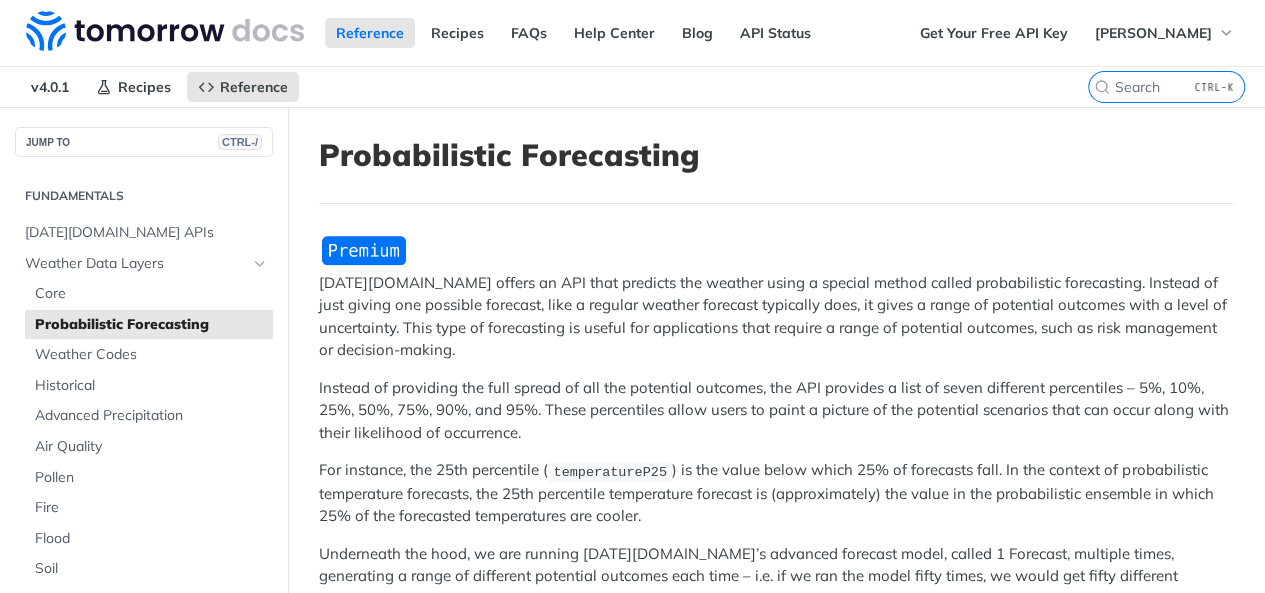 scroll, scrollTop: 100, scrollLeft: 0, axis: vertical 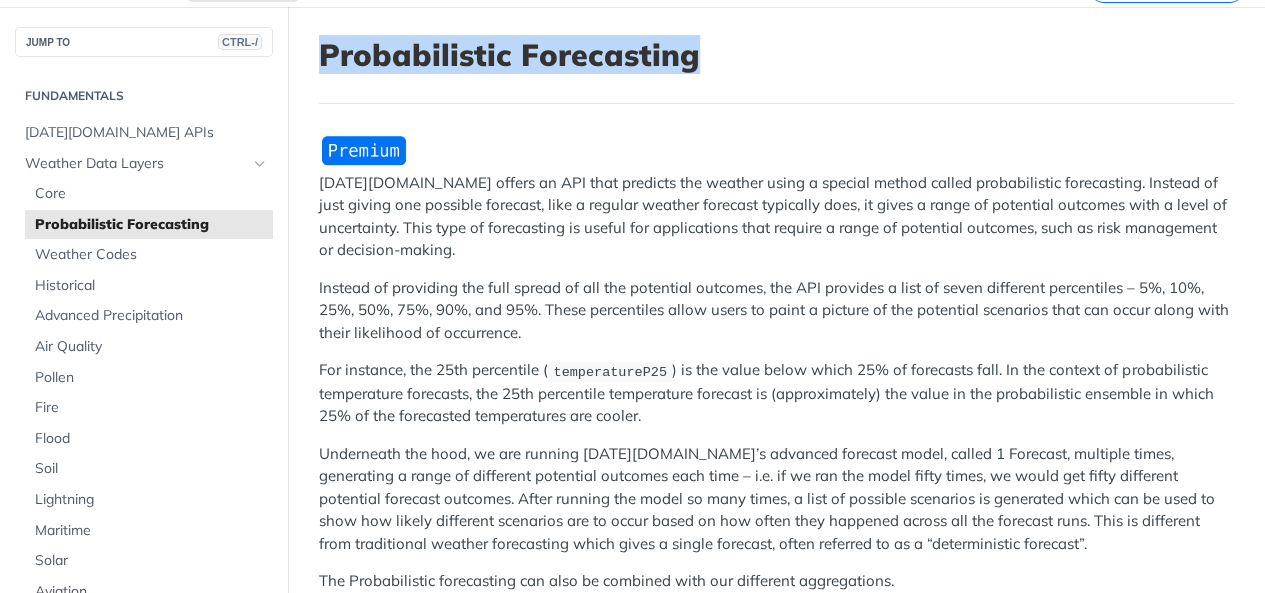 drag, startPoint x: 324, startPoint y: 55, endPoint x: 712, endPoint y: 51, distance: 388.02063 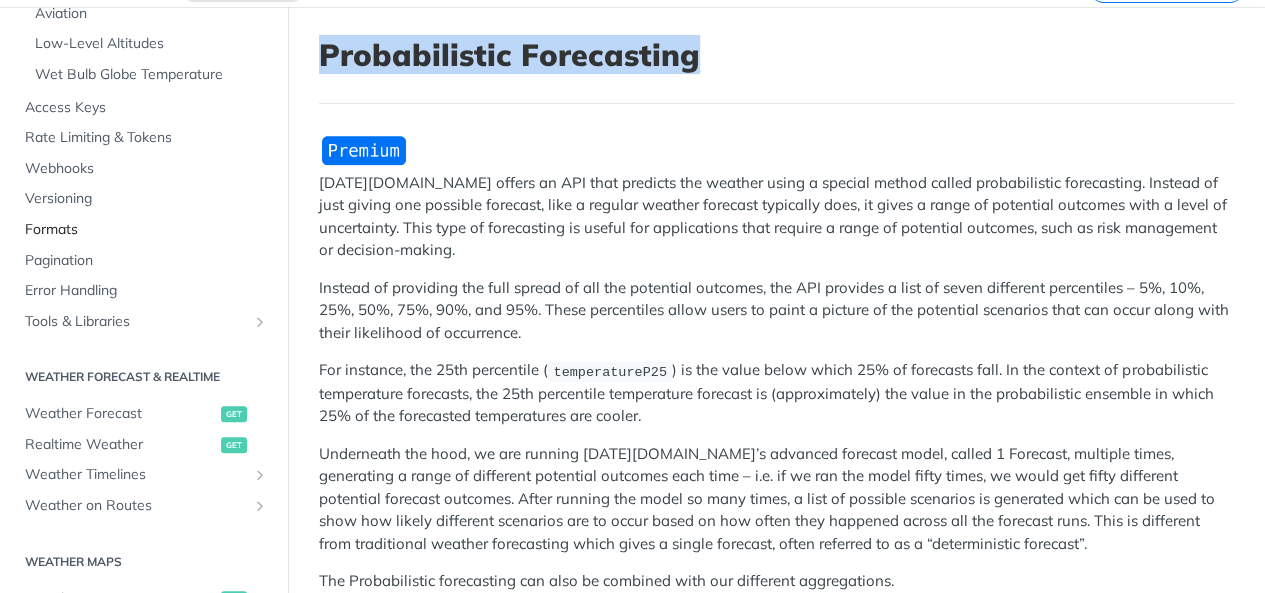 scroll, scrollTop: 700, scrollLeft: 0, axis: vertical 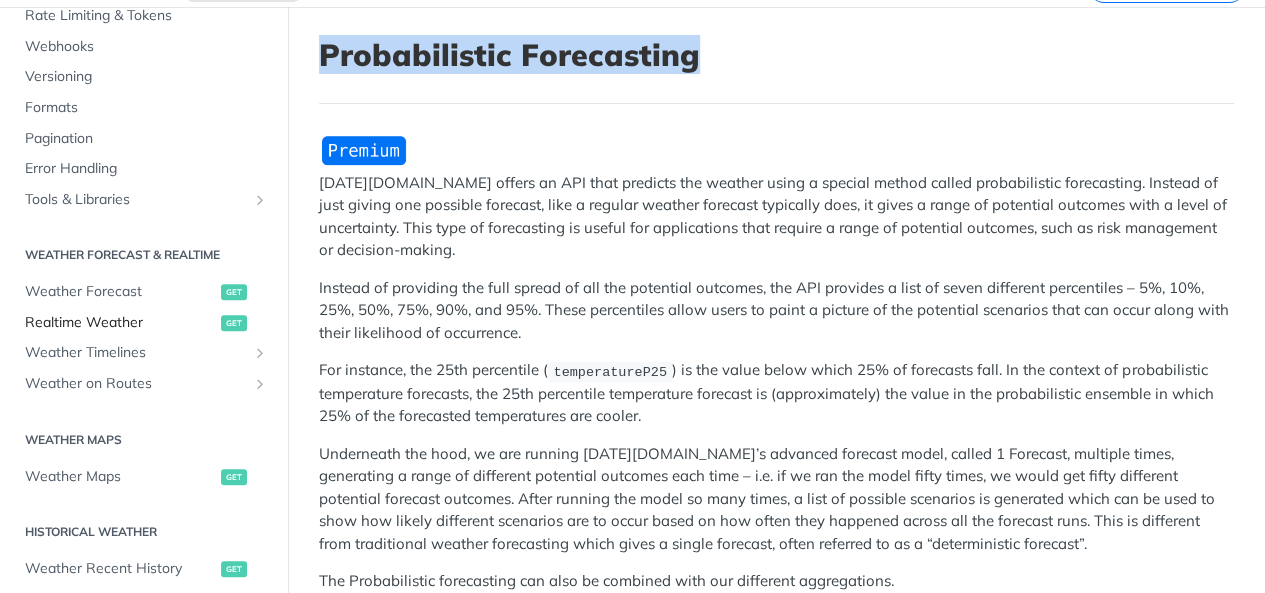 click on "Realtime Weather" at bounding box center [120, 323] 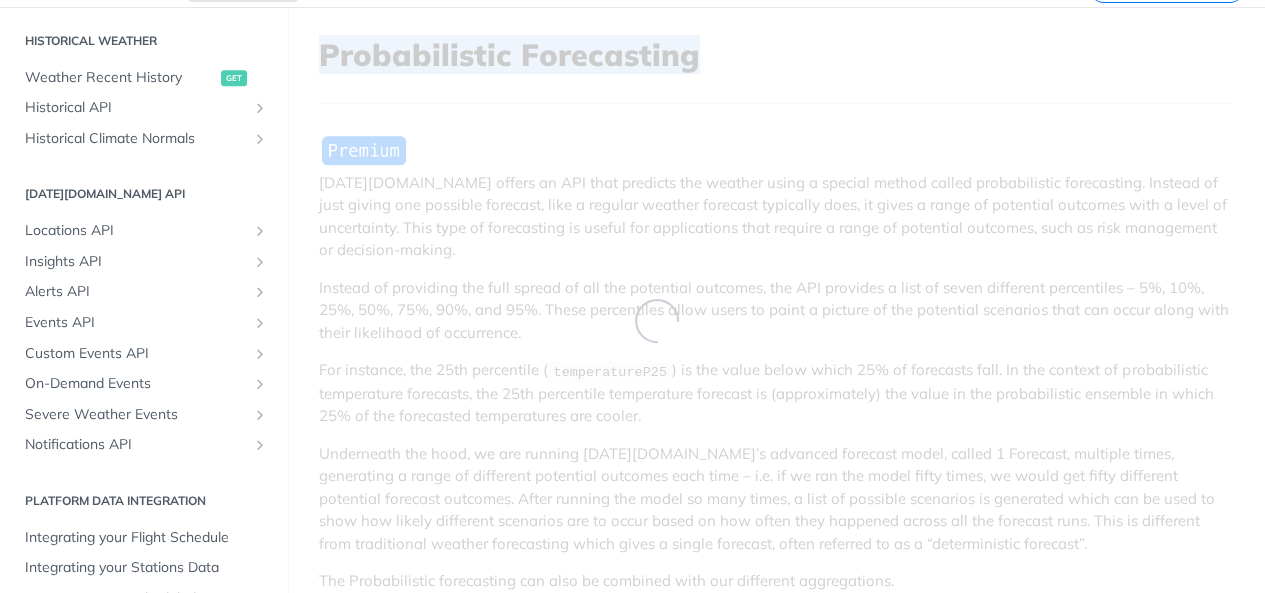 scroll, scrollTop: 208, scrollLeft: 0, axis: vertical 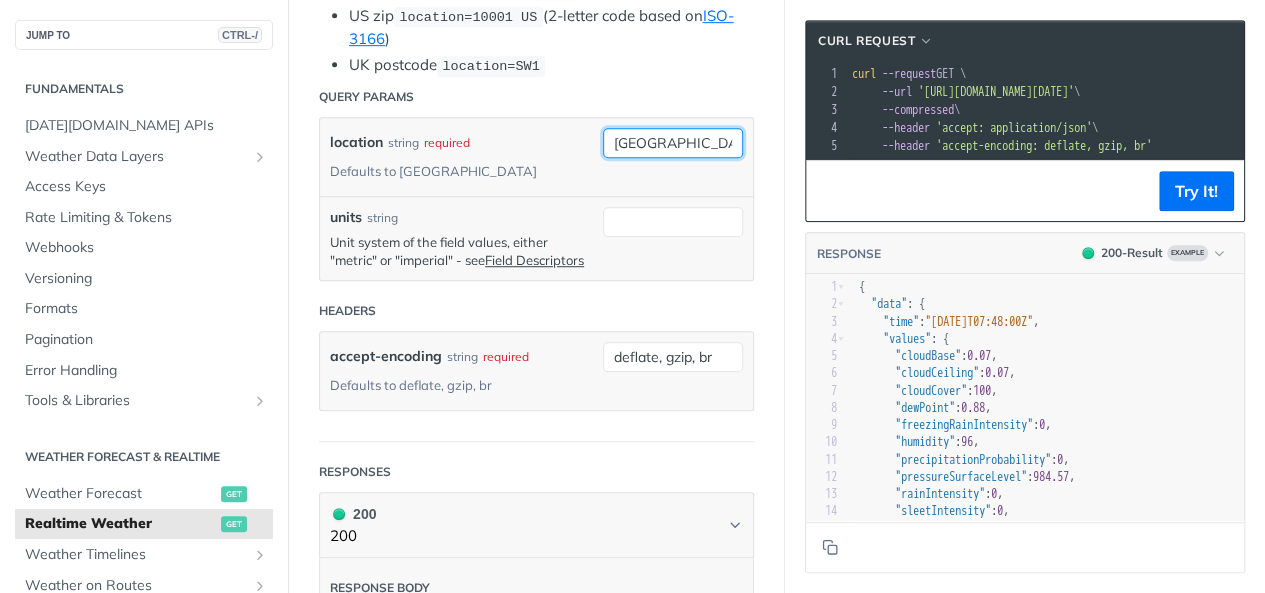 drag, startPoint x: 670, startPoint y: 131, endPoint x: 519, endPoint y: 146, distance: 151.74321 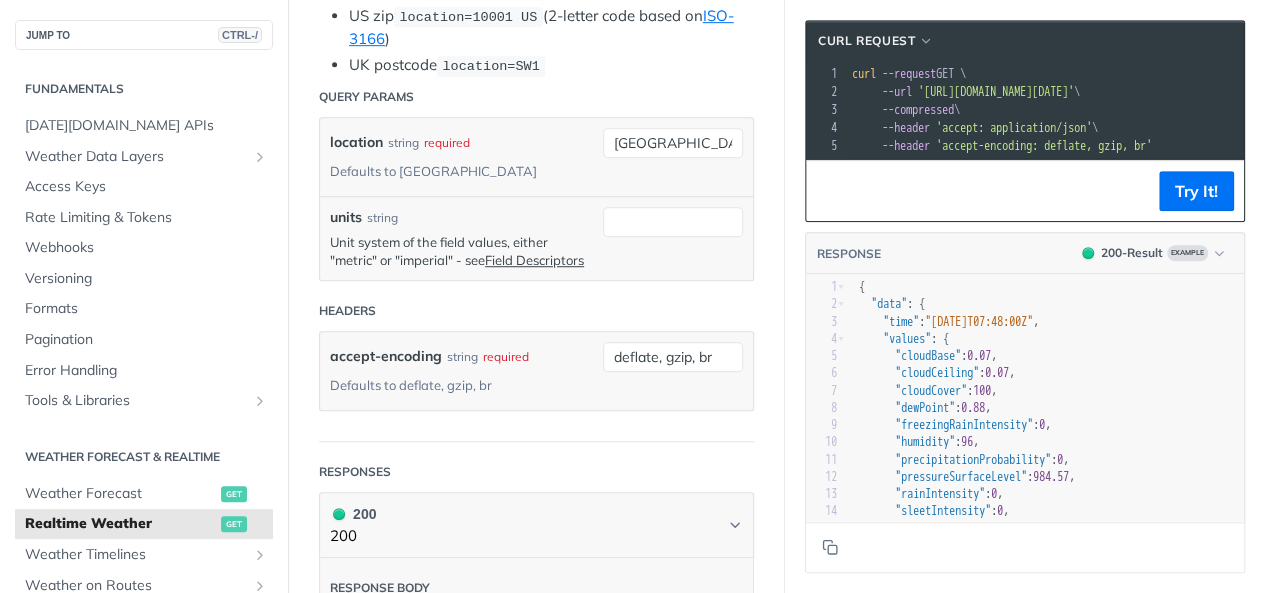 scroll, scrollTop: 0, scrollLeft: 81, axis: horizontal 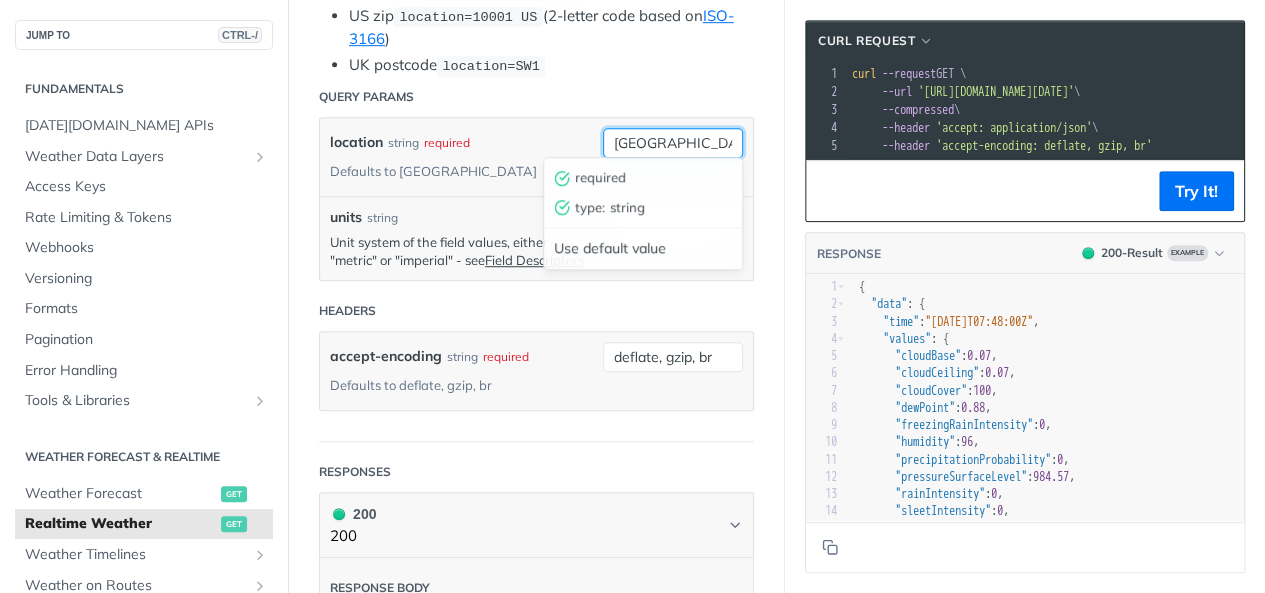 drag, startPoint x: 674, startPoint y: 131, endPoint x: 551, endPoint y: 149, distance: 124.3101 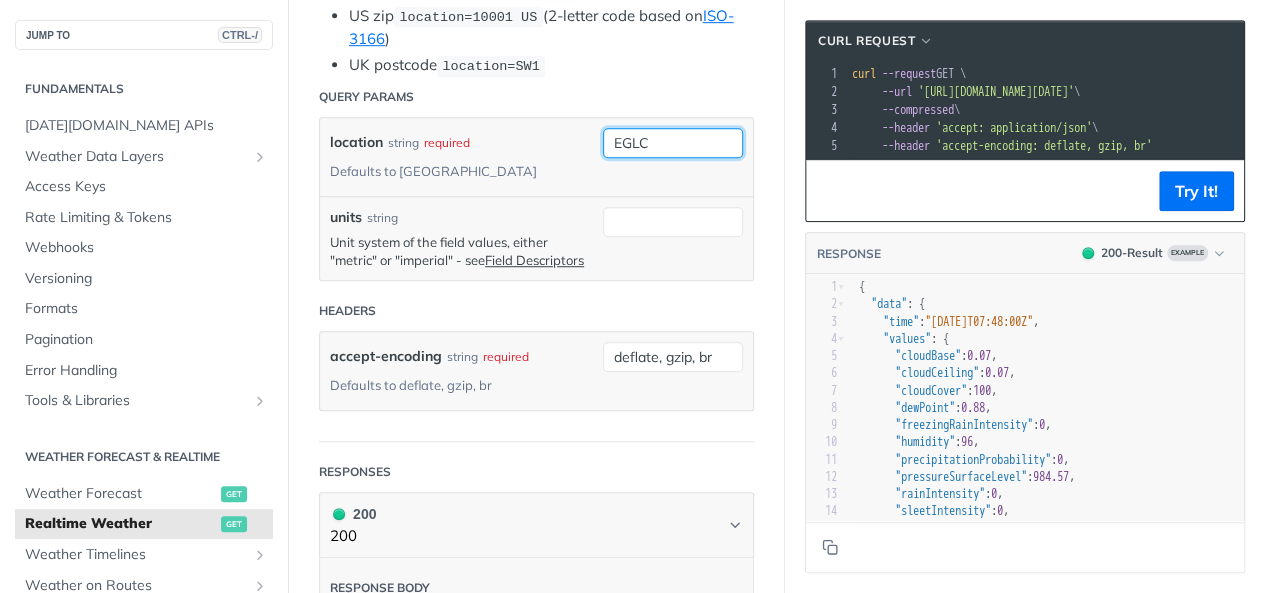 type on "EGLC" 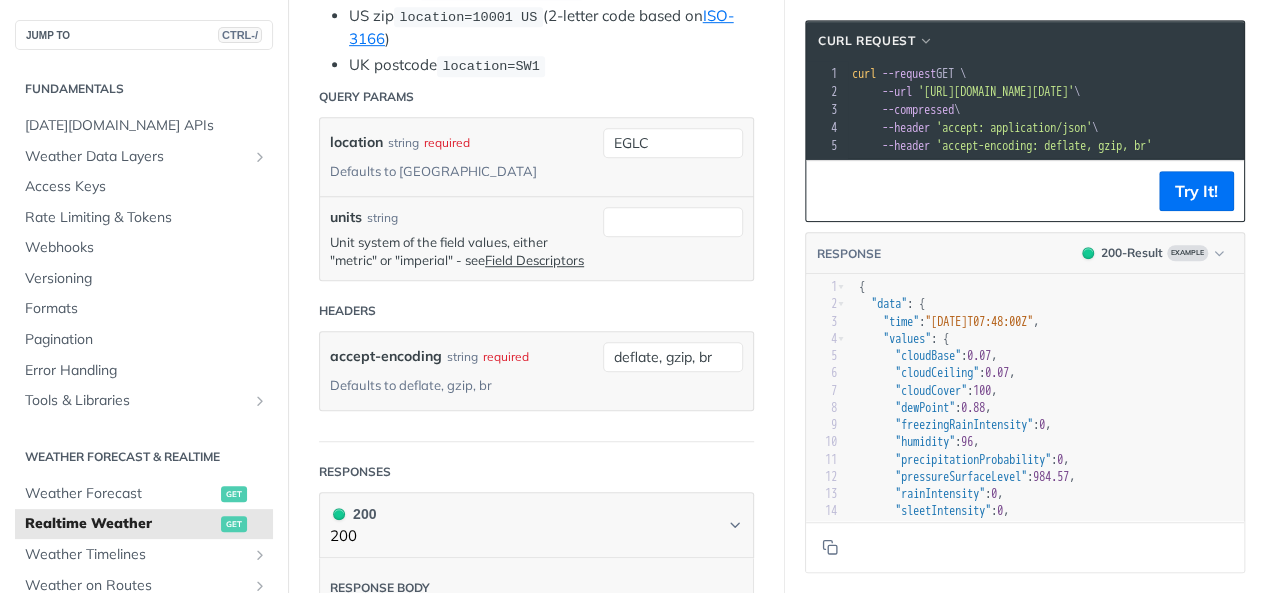 click on "Query Params location string required Defaults to [GEOGRAPHIC_DATA] EGLC units string Unit system of the field values, either "metric" or "imperial" - see  Field Descriptors Headers accept-encoding string required Defaults to deflate, gzip, br deflate, gzip, br" at bounding box center (536, 259) 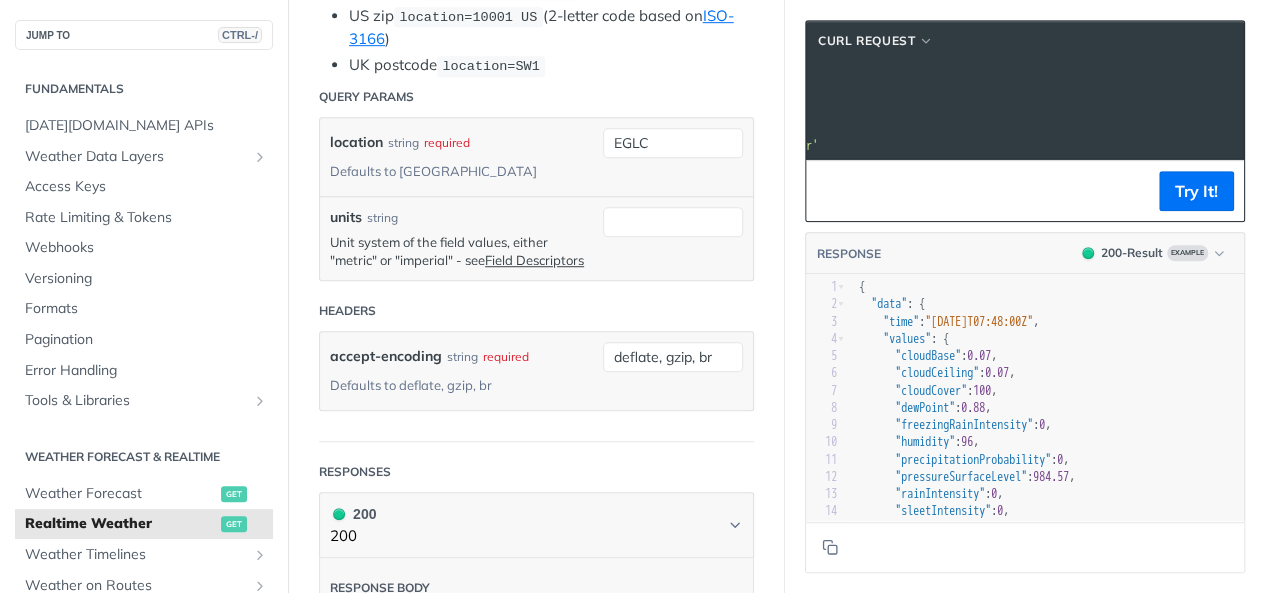 scroll, scrollTop: 0, scrollLeft: 0, axis: both 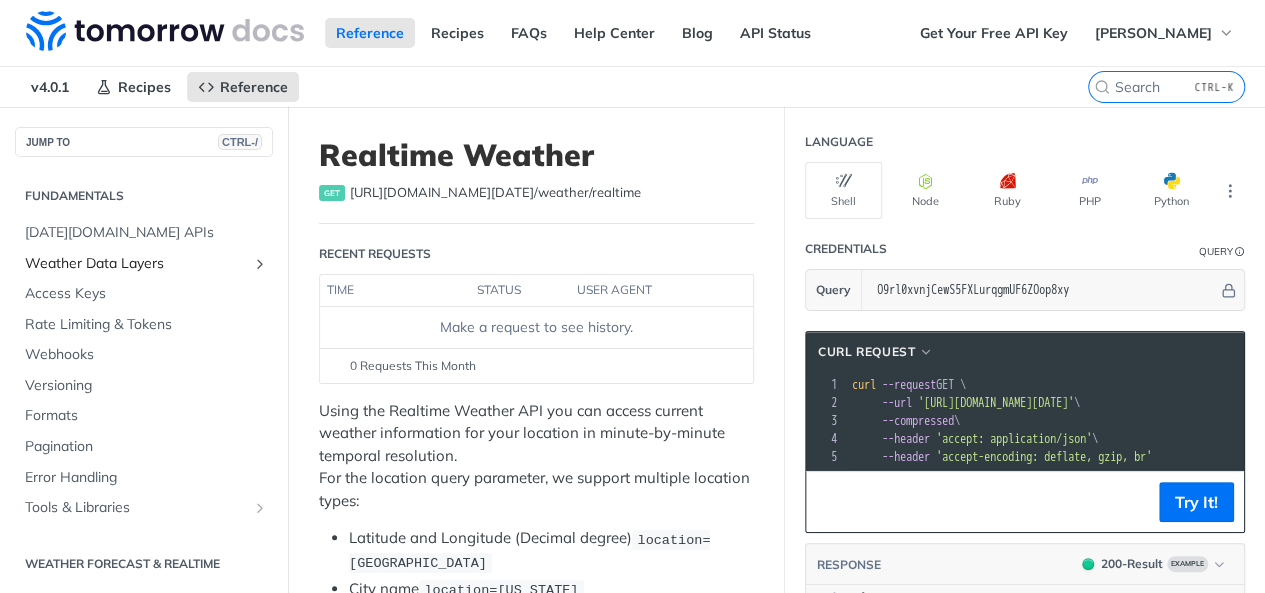 click on "Weather Data Layers" at bounding box center [144, 264] 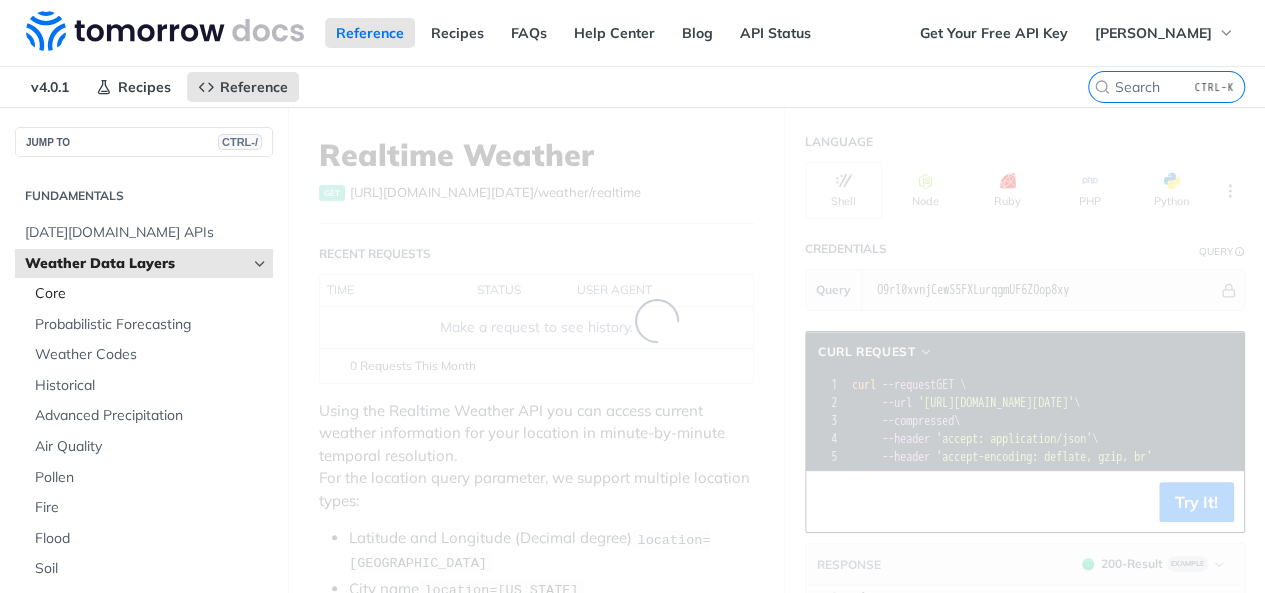 click on "Core" at bounding box center (151, 294) 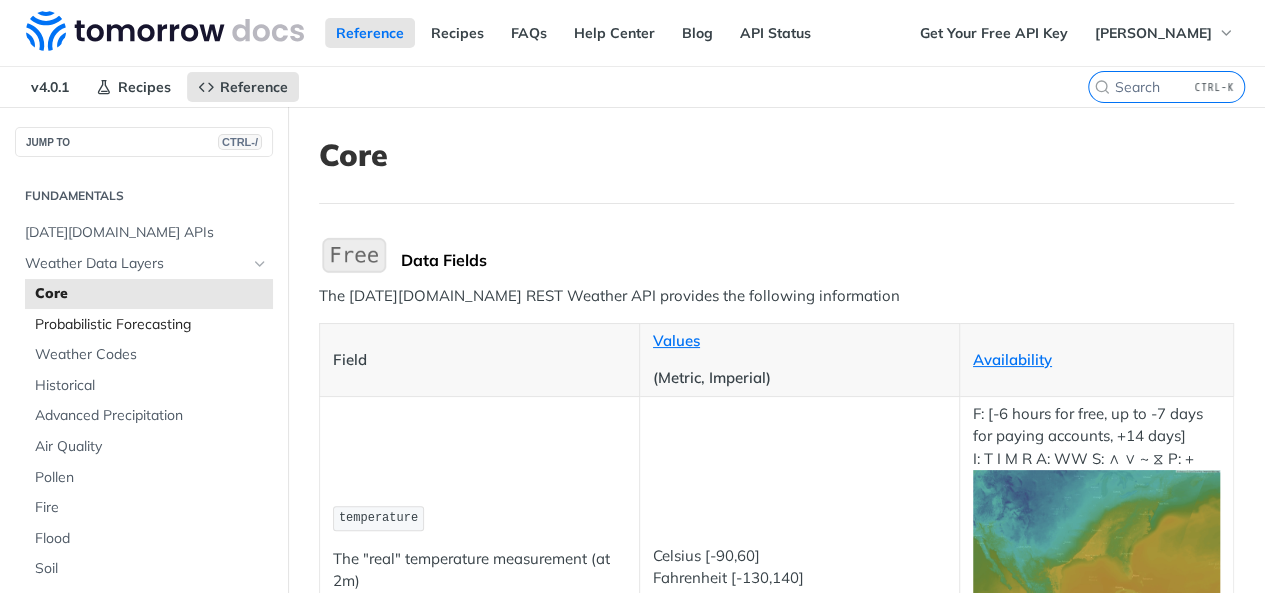 click on "Probabilistic Forecasting" at bounding box center (151, 325) 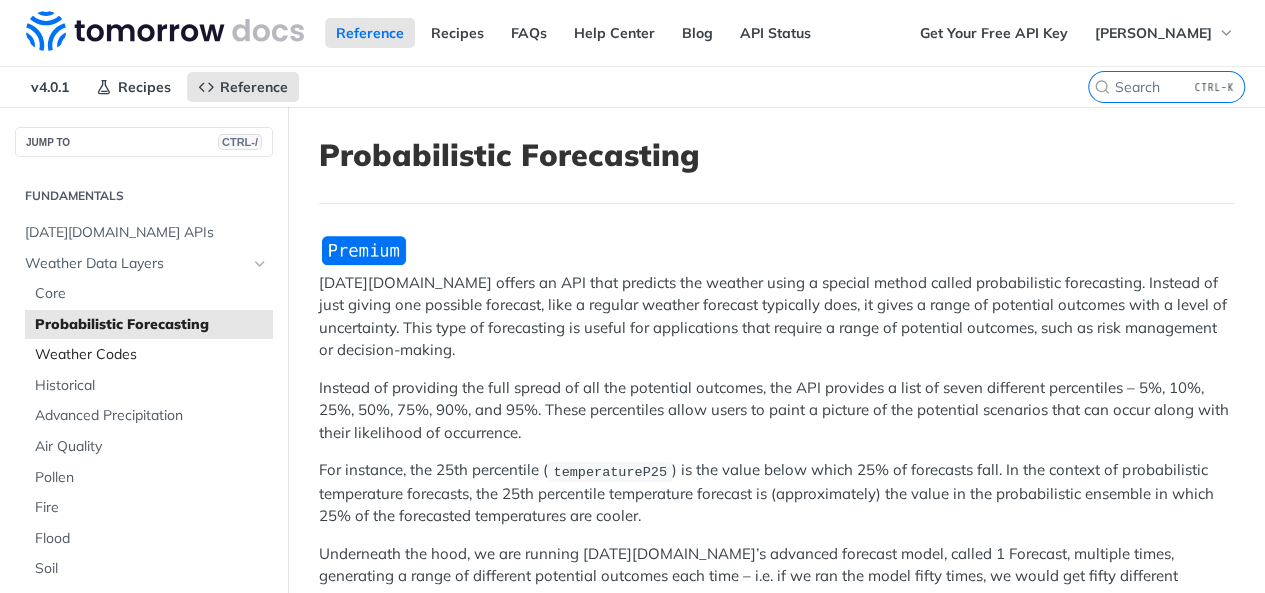 click on "Weather Codes" at bounding box center [151, 355] 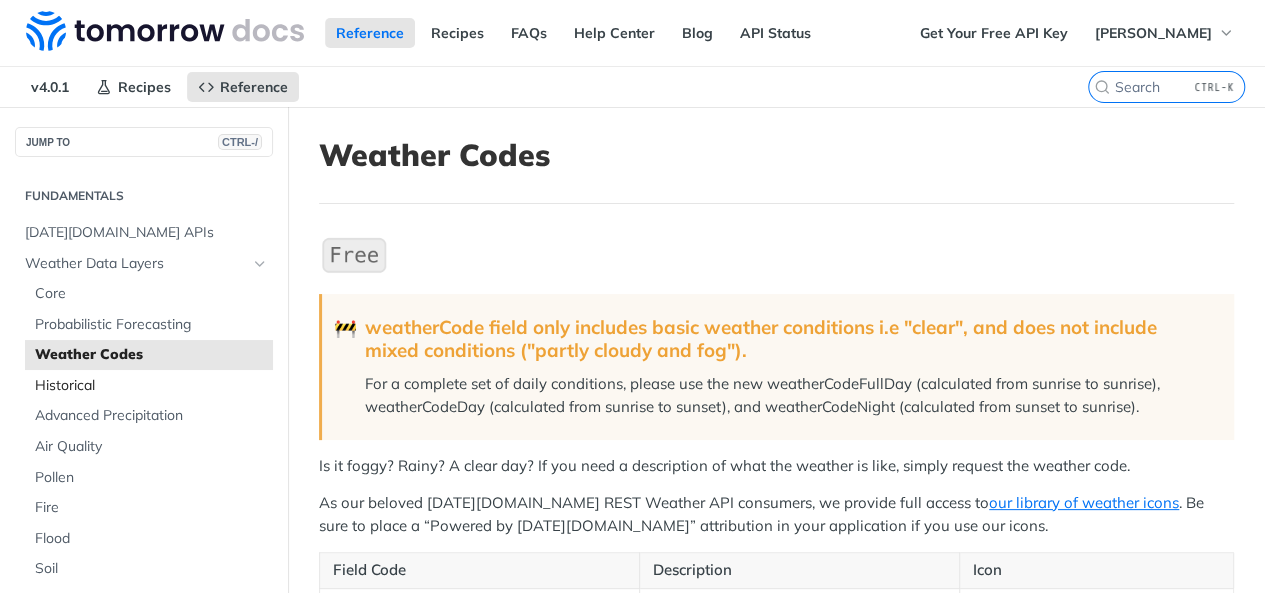 click on "Historical" at bounding box center [151, 386] 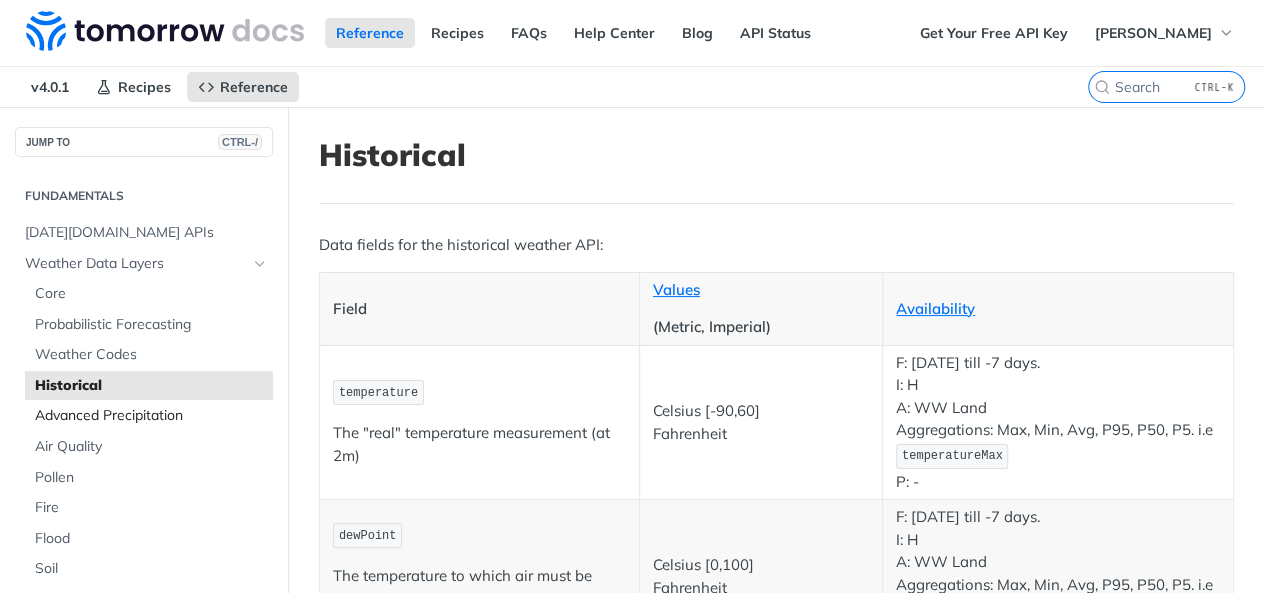 click on "Advanced Precipitation" at bounding box center [151, 416] 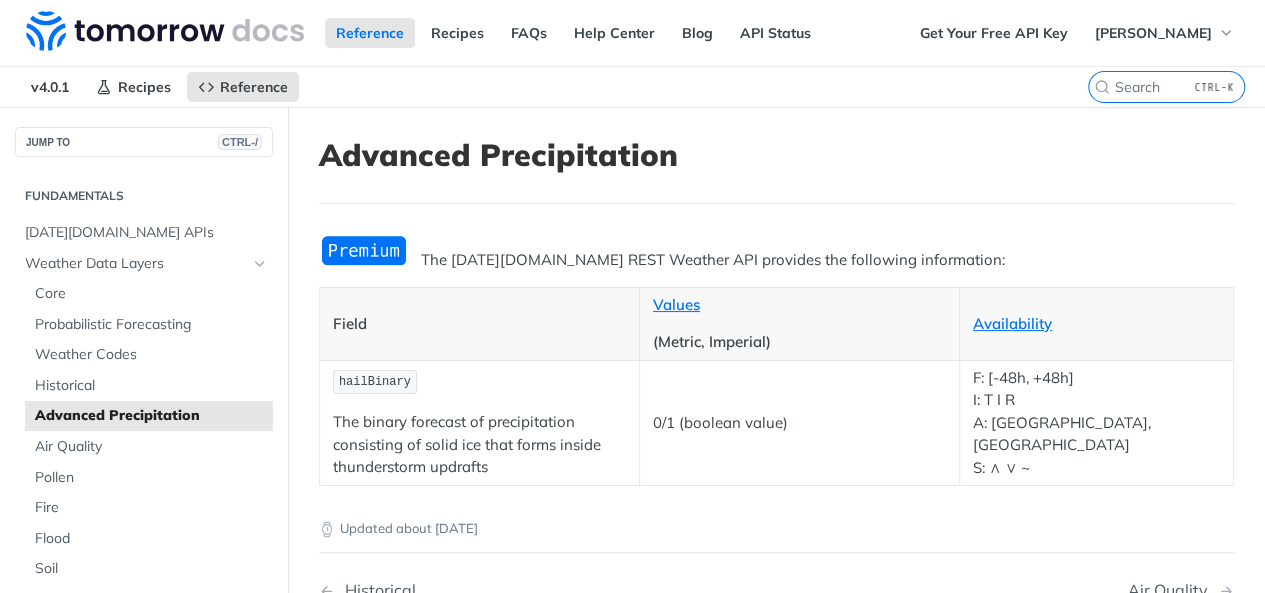 scroll, scrollTop: 100, scrollLeft: 0, axis: vertical 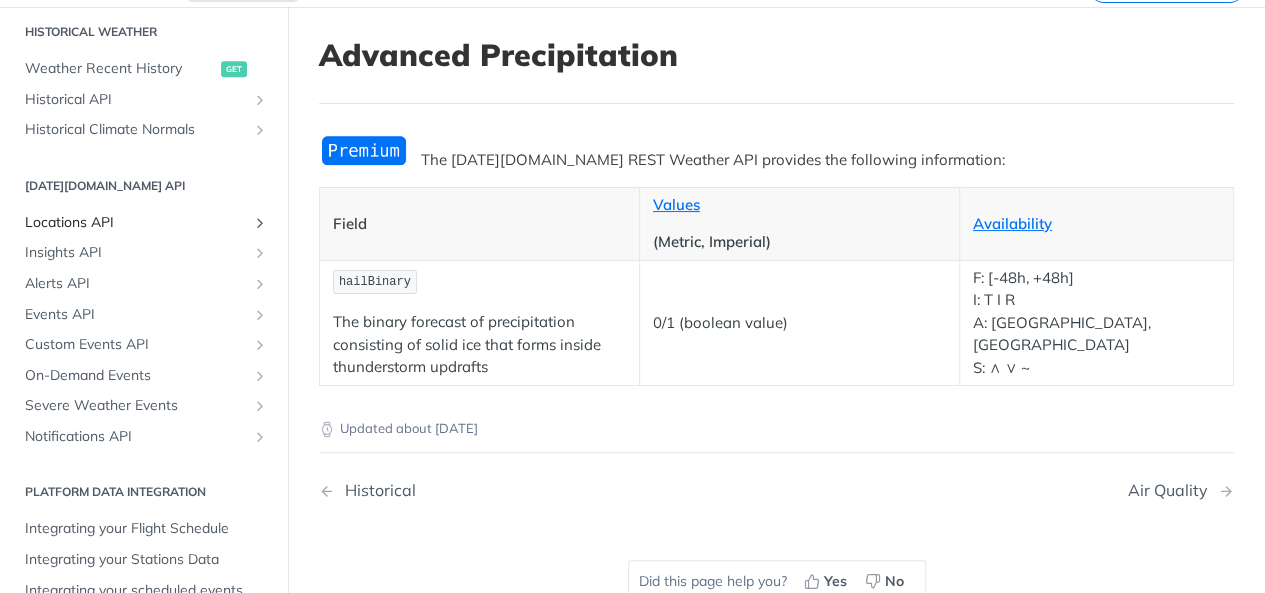 click on "Locations API" at bounding box center [144, 223] 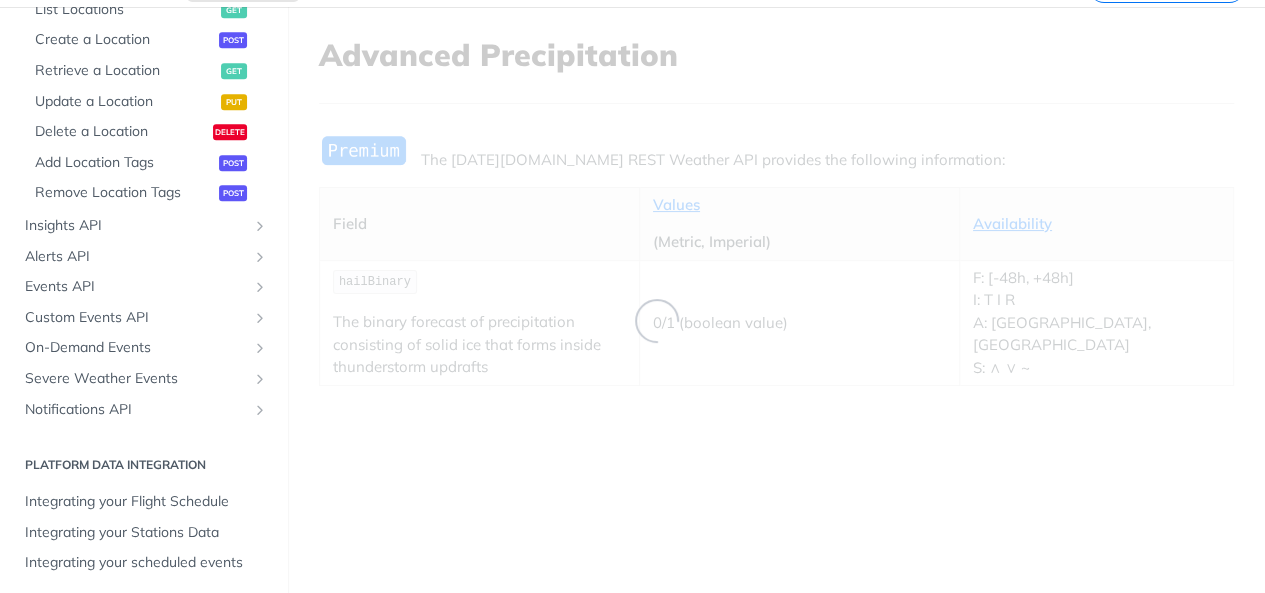 scroll, scrollTop: 0, scrollLeft: 0, axis: both 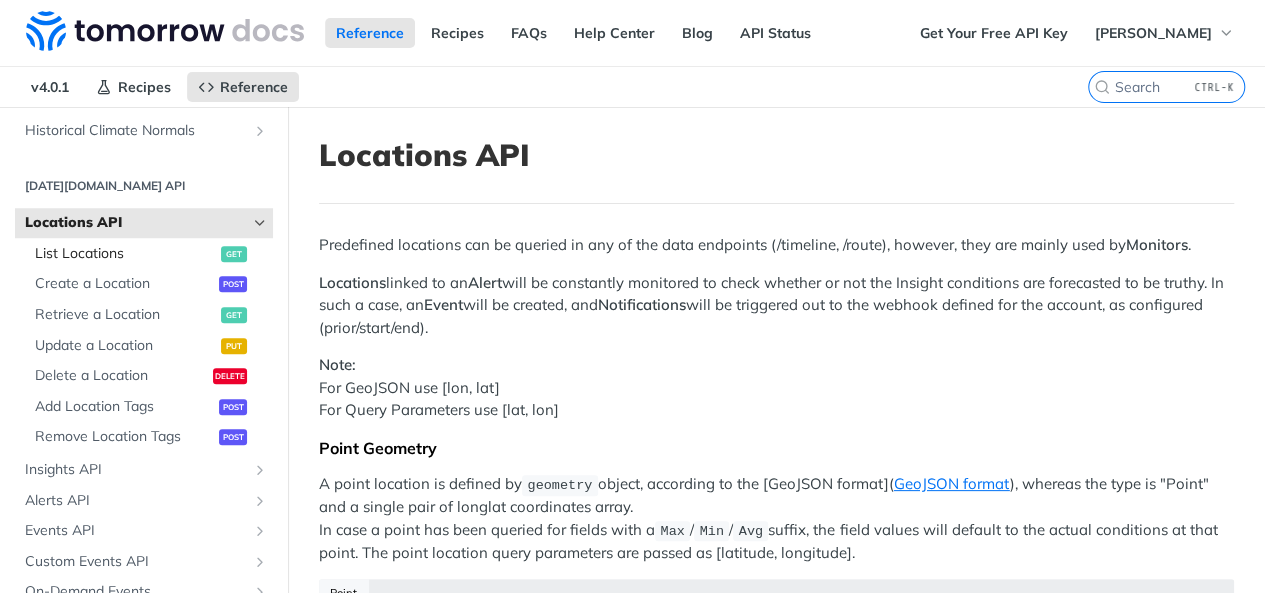 click on "List Locations get" at bounding box center [149, 254] 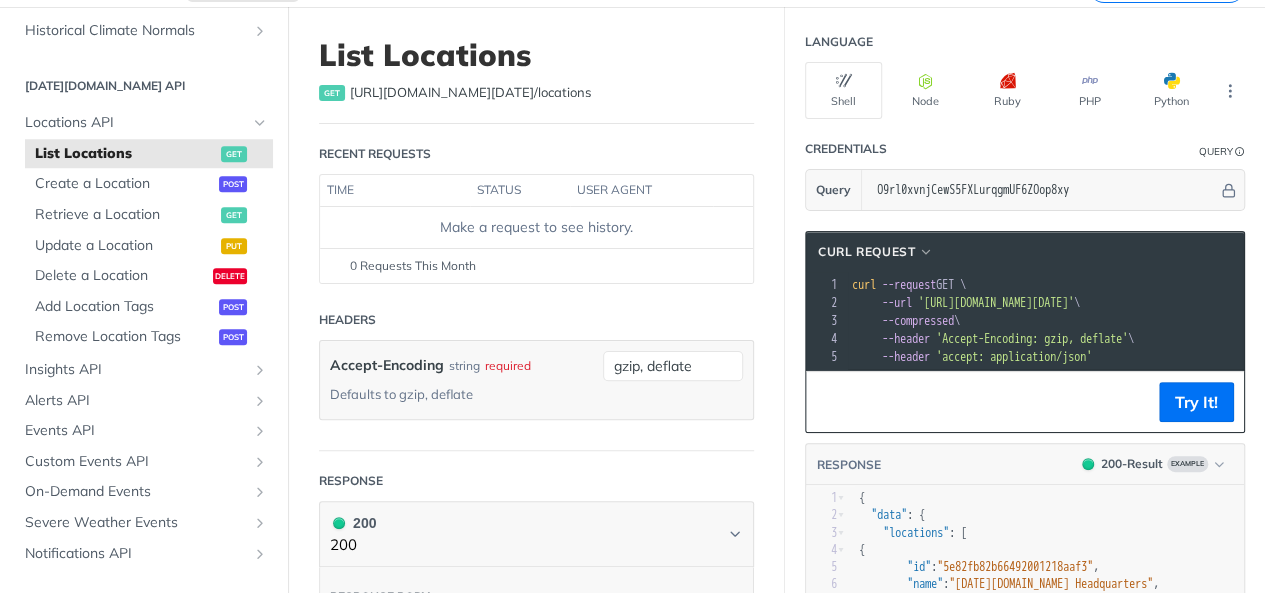 scroll, scrollTop: 200, scrollLeft: 0, axis: vertical 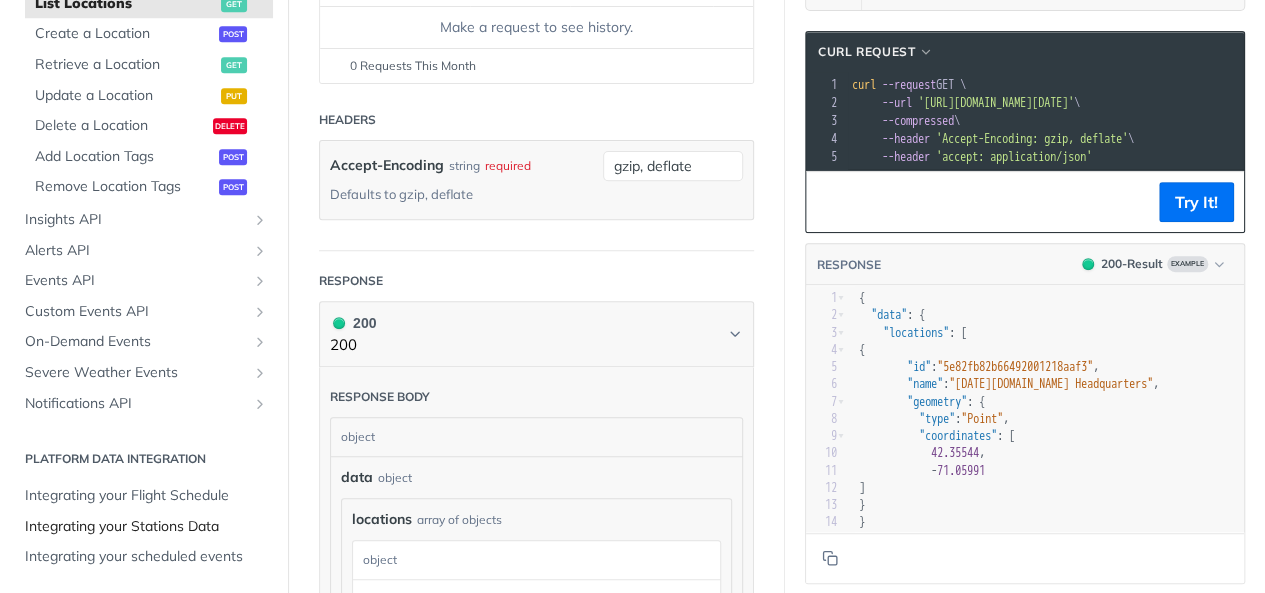 click on "Integrating your Stations Data" at bounding box center [146, 527] 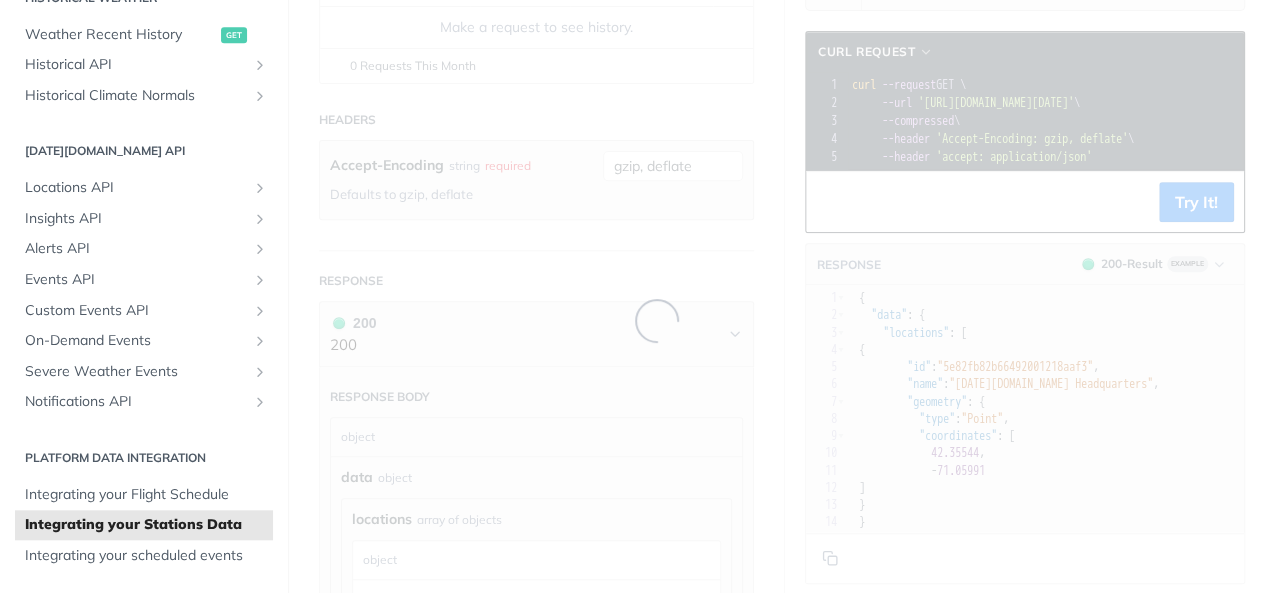 scroll, scrollTop: 231, scrollLeft: 0, axis: vertical 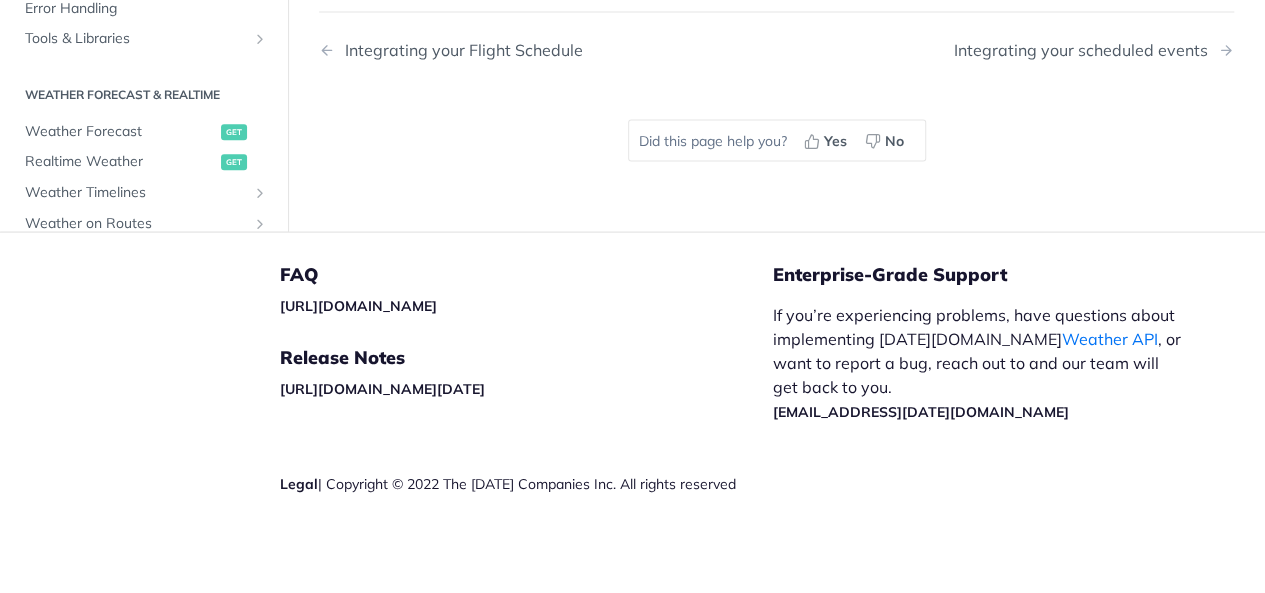 click on "Weather Data Layers" at bounding box center [136, -204] 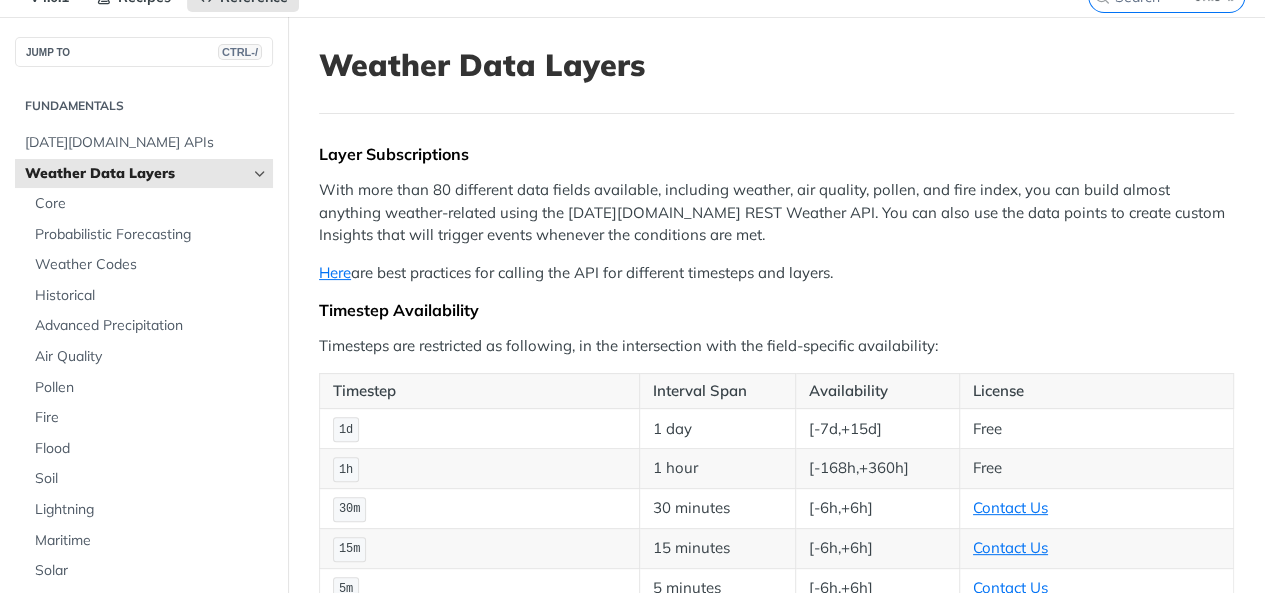 scroll, scrollTop: 0, scrollLeft: 0, axis: both 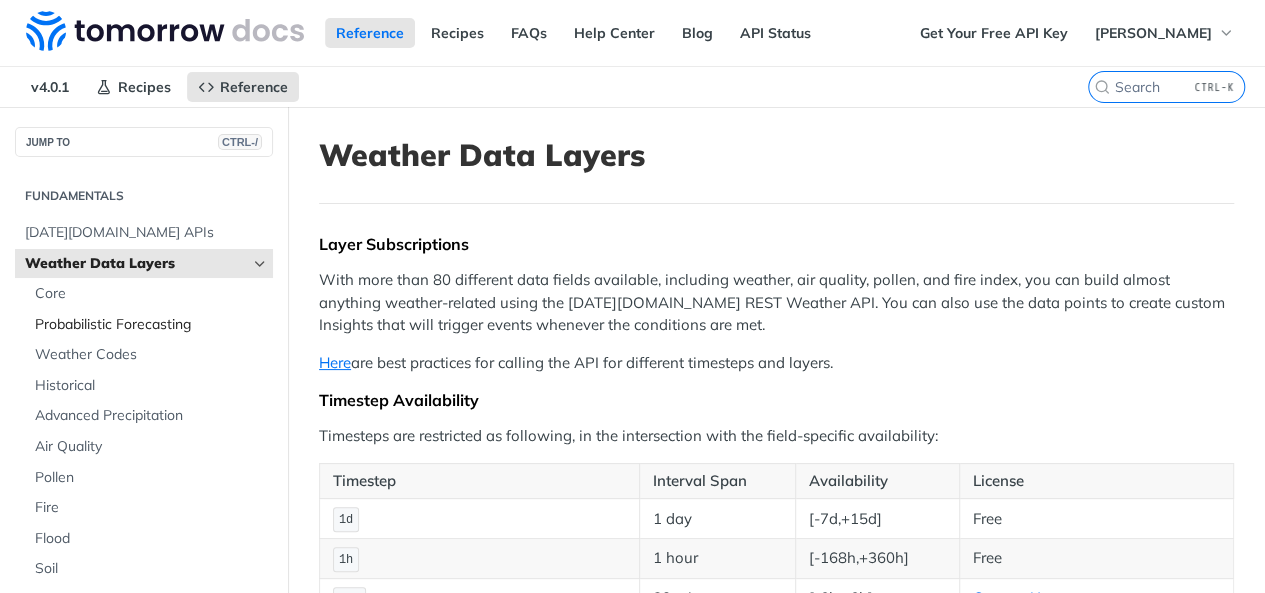 click on "Probabilistic Forecasting" at bounding box center [151, 325] 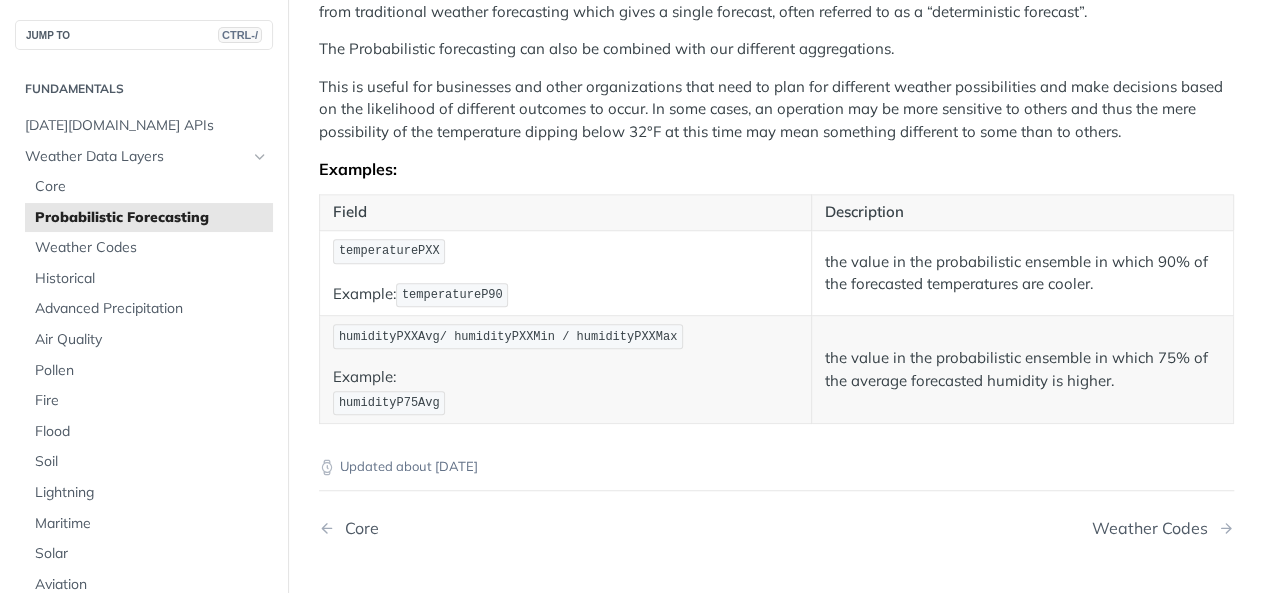 scroll, scrollTop: 700, scrollLeft: 0, axis: vertical 